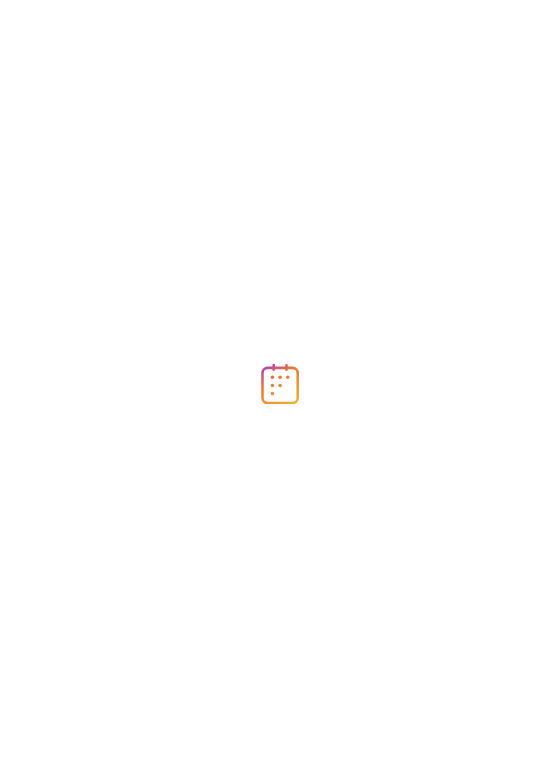 scroll, scrollTop: 0, scrollLeft: 0, axis: both 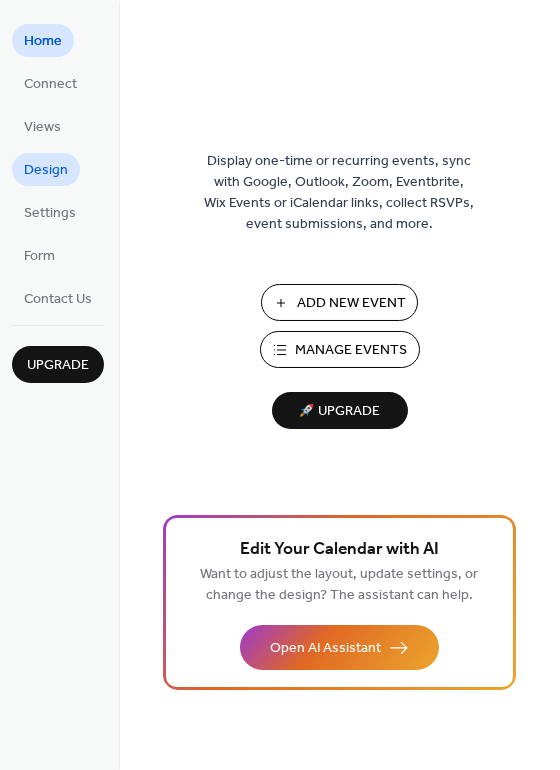 drag, startPoint x: 40, startPoint y: 163, endPoint x: 64, endPoint y: 181, distance: 30 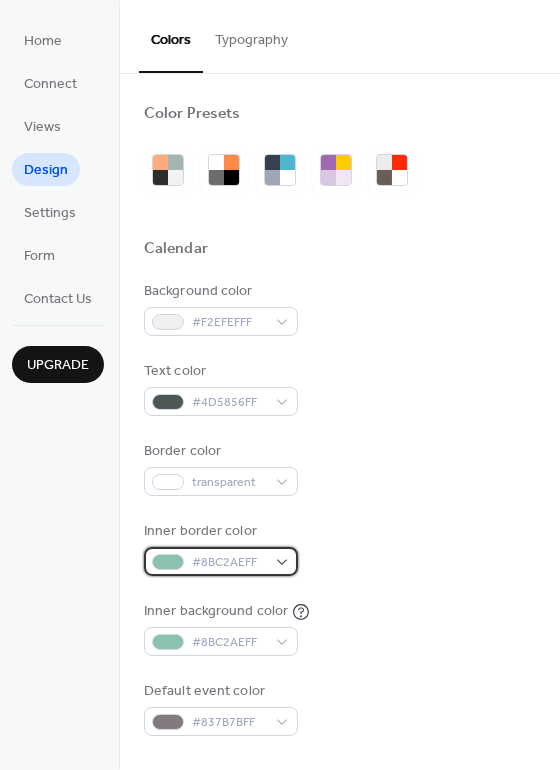 click on "#8BC2AEFF" at bounding box center (221, 561) 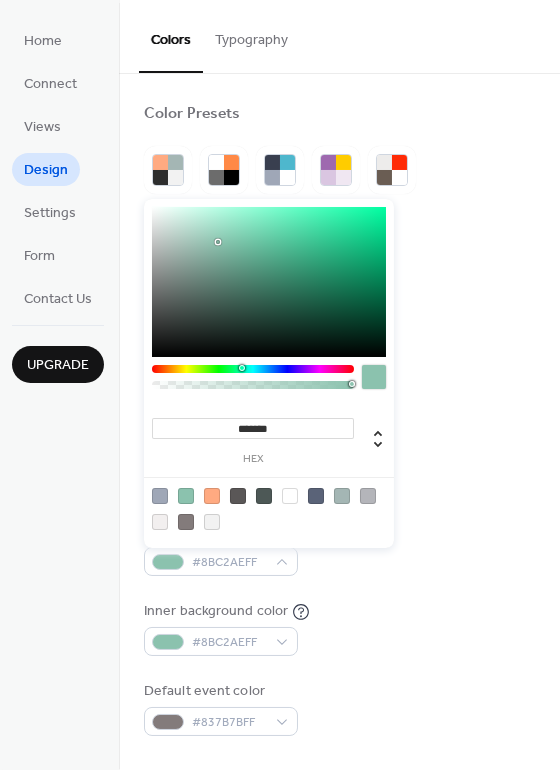click at bounding box center (186, 496) 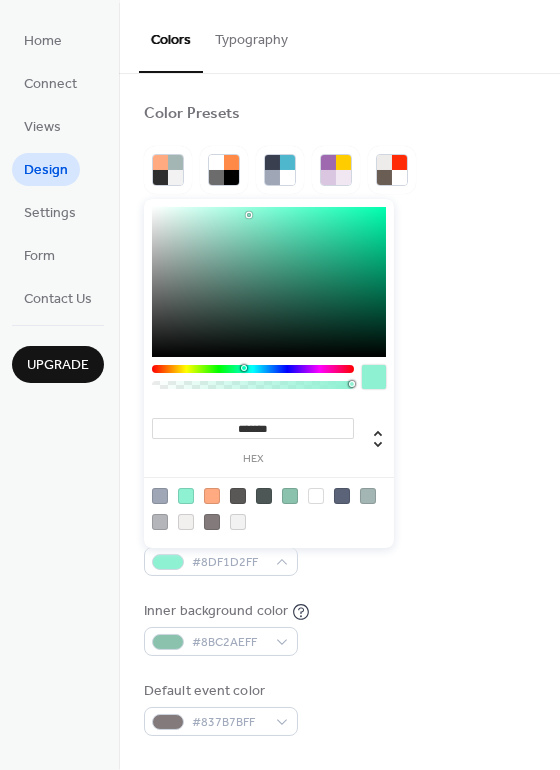 type on "*******" 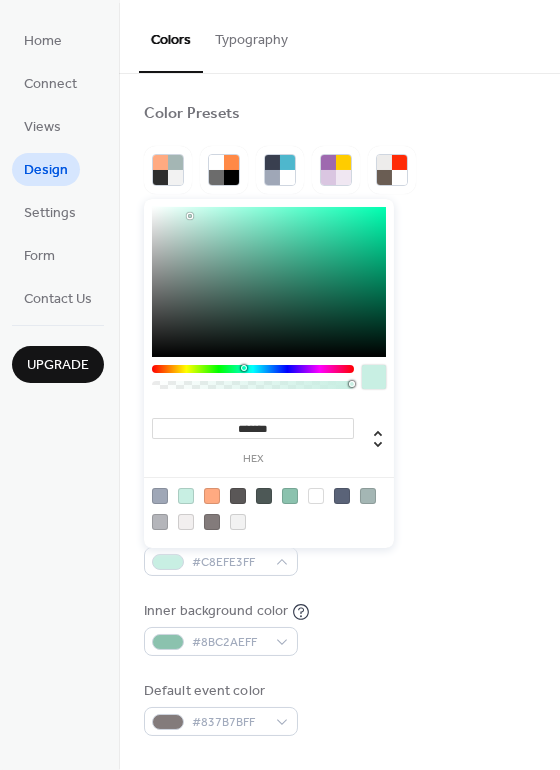 drag, startPoint x: 220, startPoint y: 240, endPoint x: 190, endPoint y: 216, distance: 38.418747 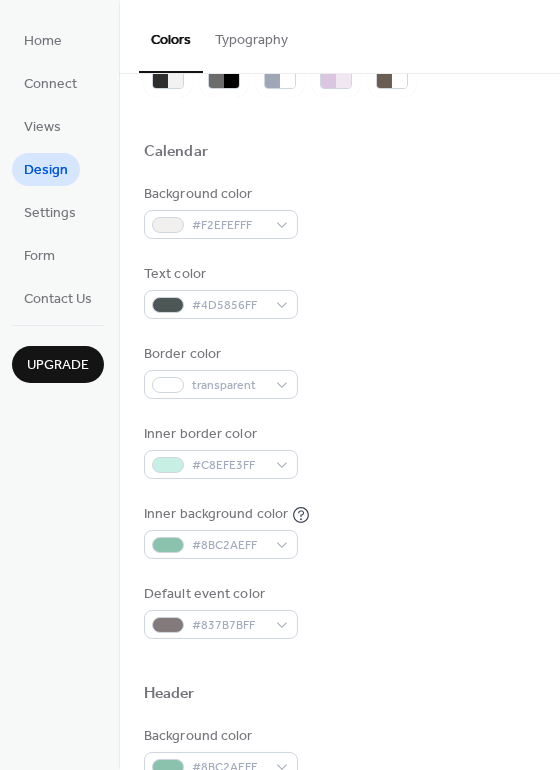 scroll, scrollTop: 194, scrollLeft: 0, axis: vertical 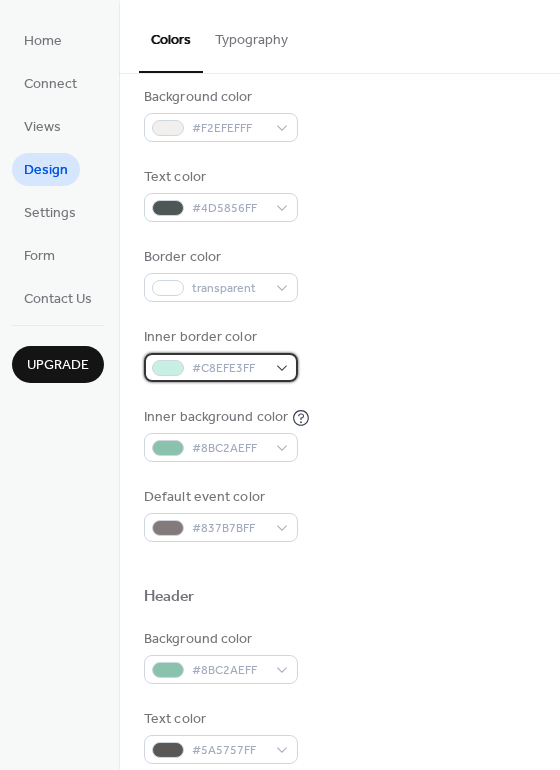 click on "#C8EFE3FF" at bounding box center (229, 369) 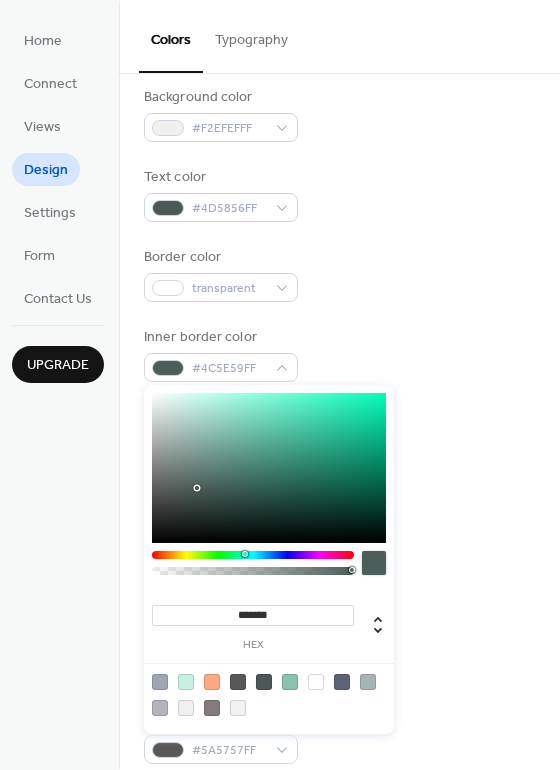 type on "*******" 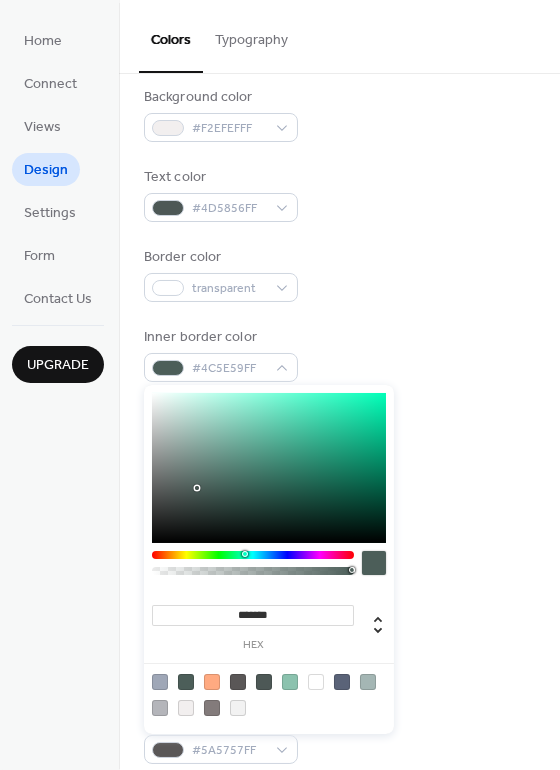 click on "Inner background color #8BC2AEFF" at bounding box center (339, 434) 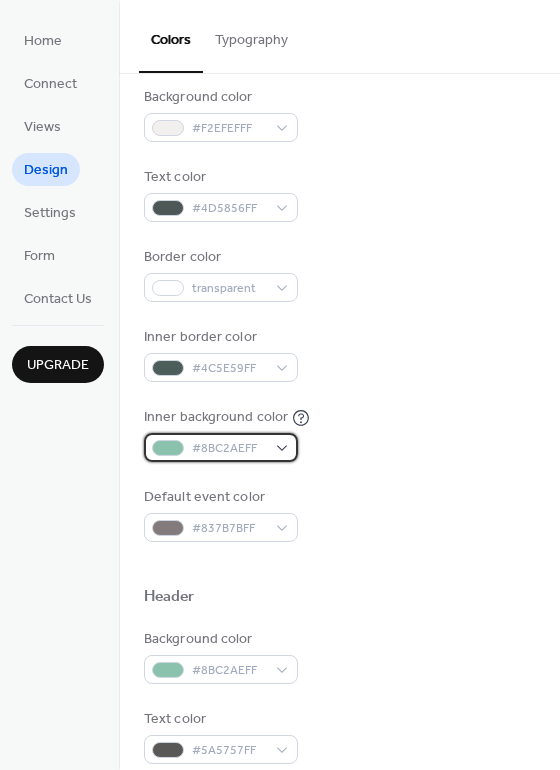click on "#8BC2AEFF" at bounding box center (221, 447) 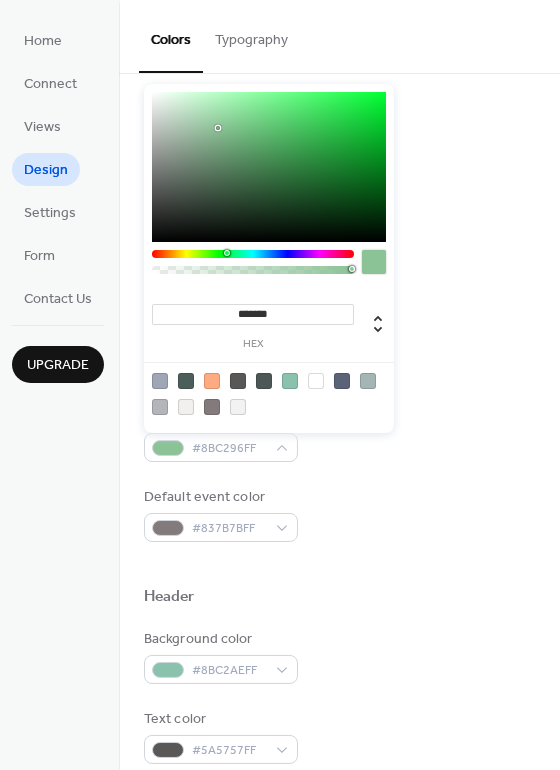 drag, startPoint x: 245, startPoint y: 252, endPoint x: 226, endPoint y: 259, distance: 20.248457 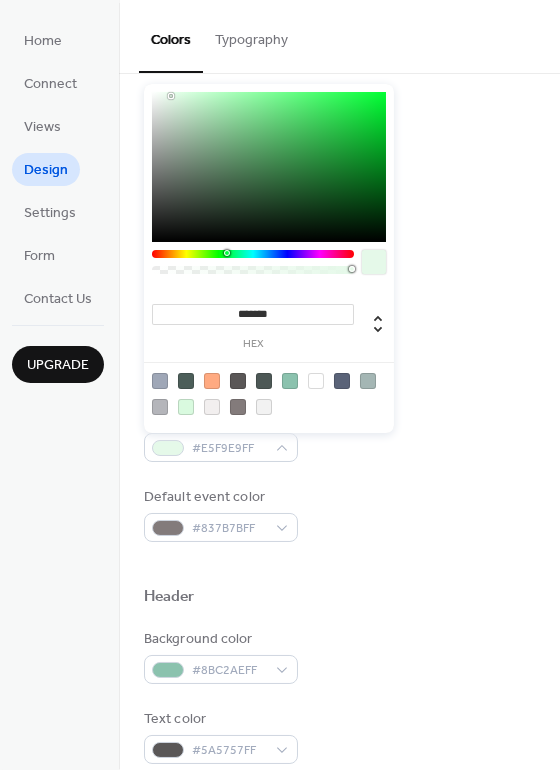drag, startPoint x: 218, startPoint y: 126, endPoint x: 170, endPoint y: 96, distance: 56.603886 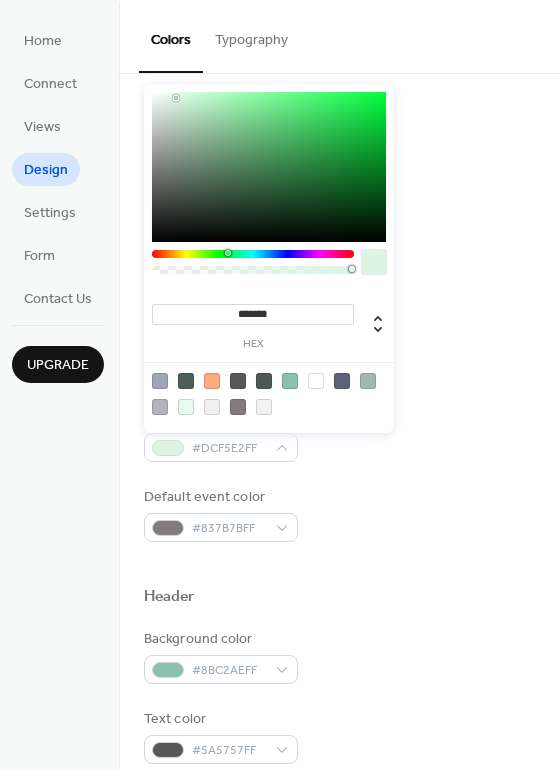 type on "*******" 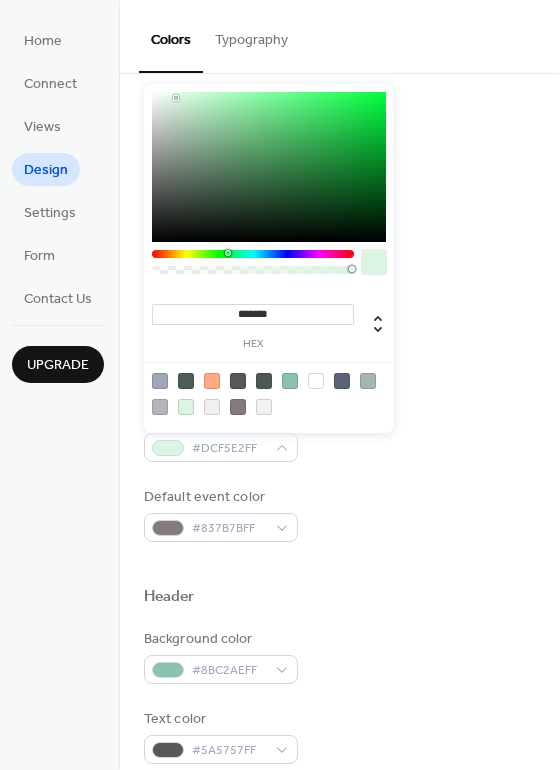 click on "Inner background color #DCF5E2FF" at bounding box center [339, 434] 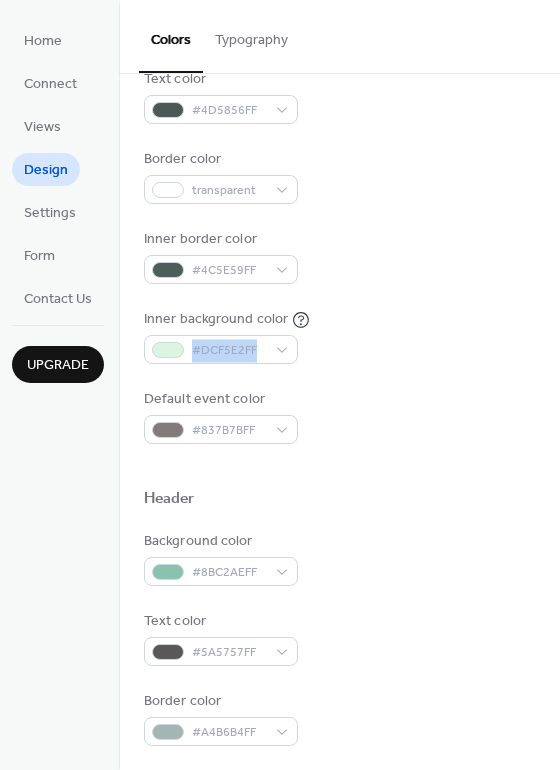 scroll, scrollTop: 389, scrollLeft: 0, axis: vertical 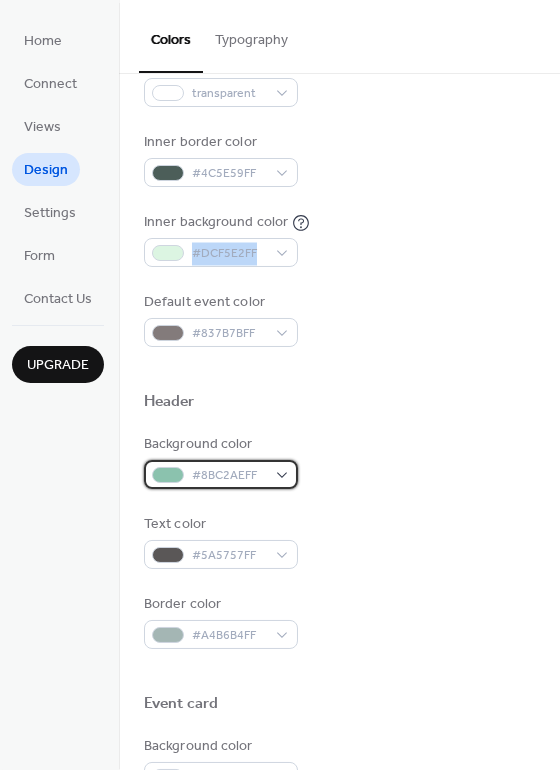 click on "#8BC2AEFF" at bounding box center (221, 474) 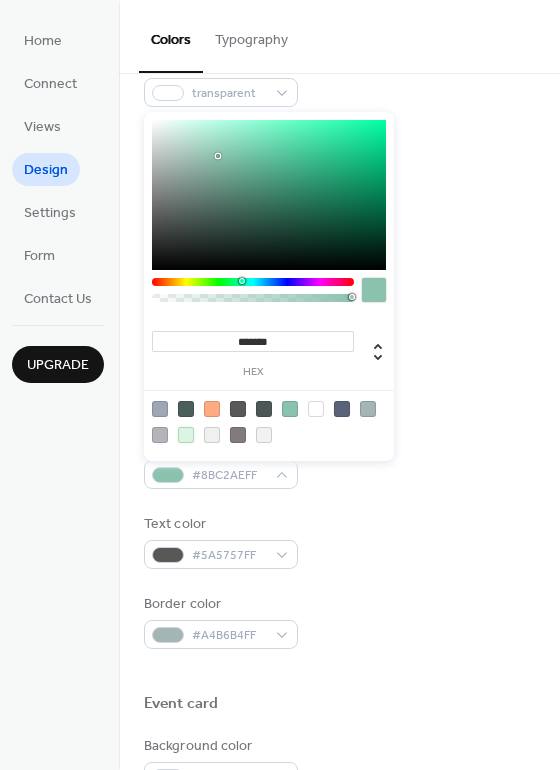 click at bounding box center [186, 435] 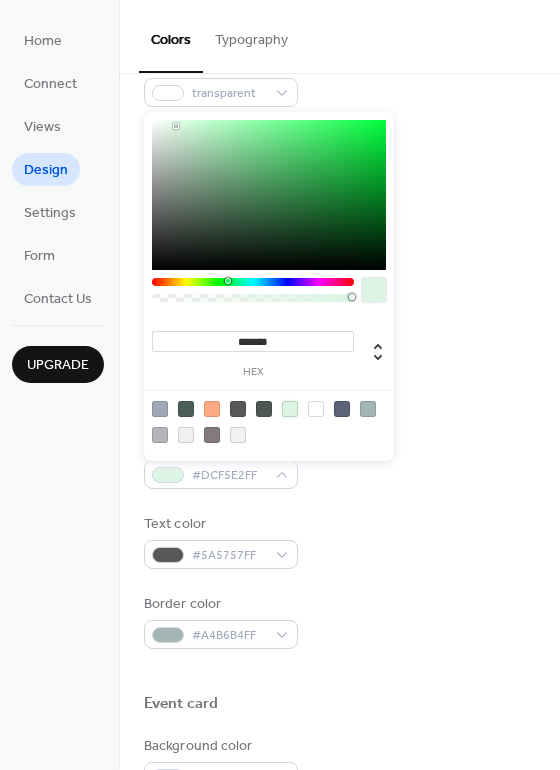 click on "Background color #DCF5E2FF Text color #5A5757FF Border color #A4B6B4FF" at bounding box center (339, 541) 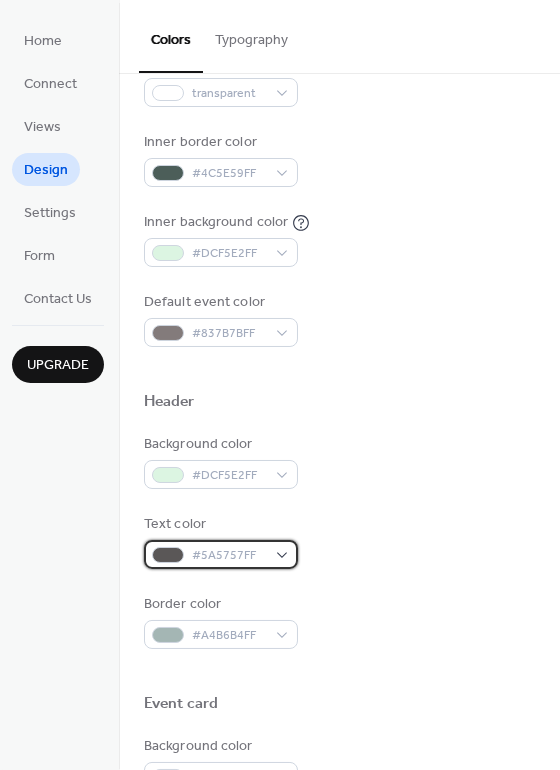 click on "#5A5757FF" at bounding box center (221, 554) 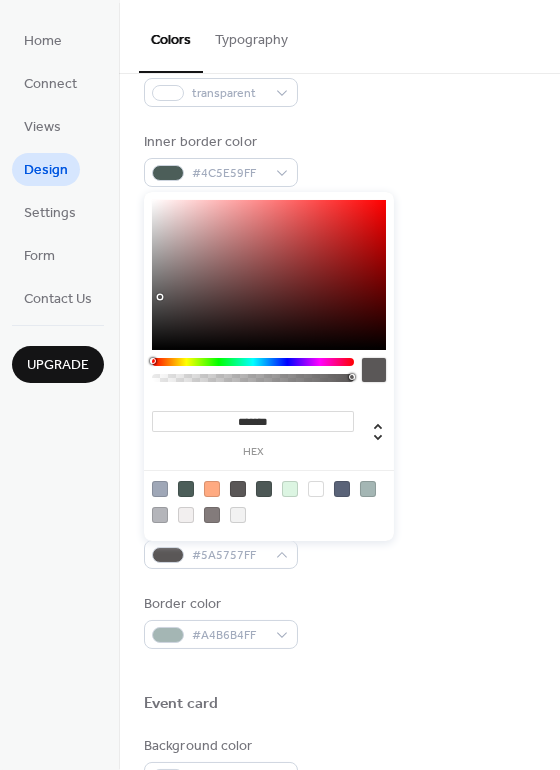 type on "*******" 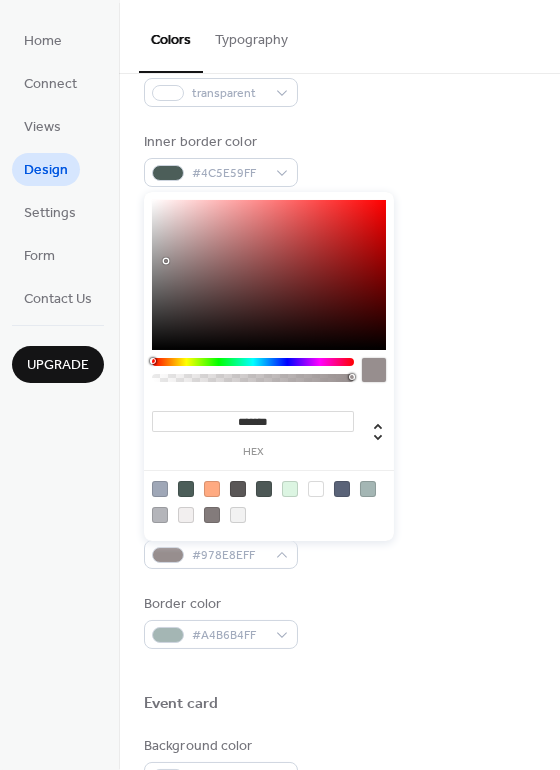 click at bounding box center [269, 275] 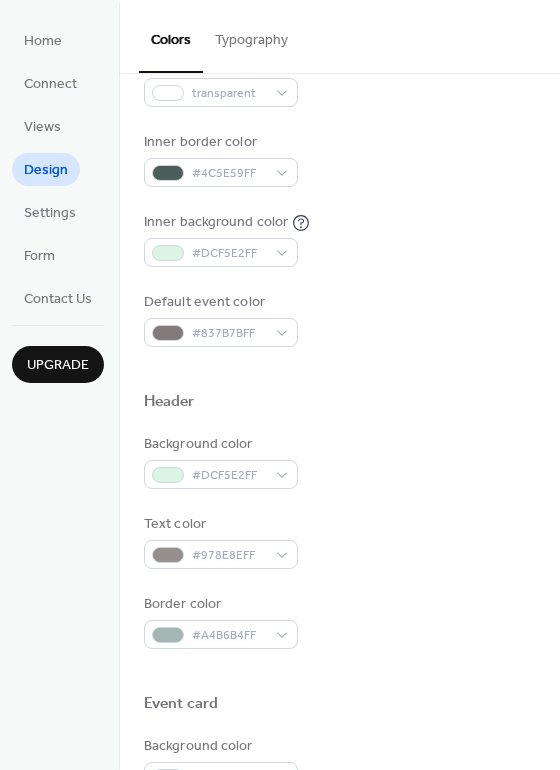 click on "Background color #DCF5E2FF" at bounding box center [339, 461] 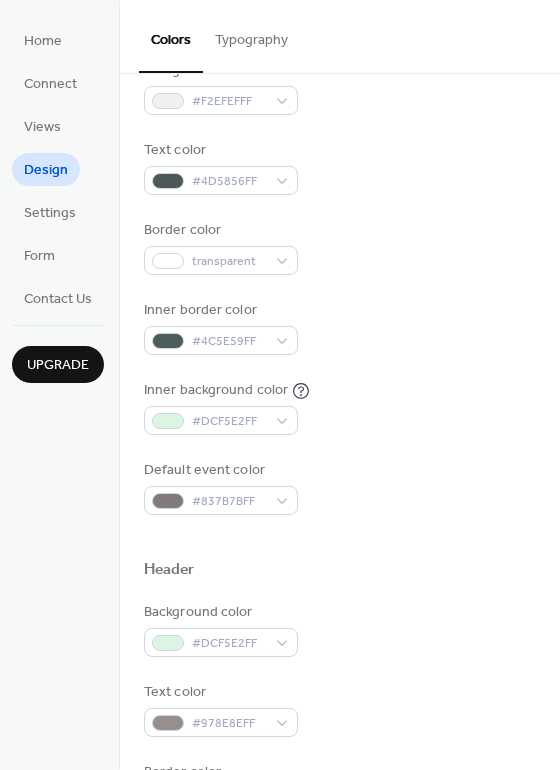 scroll, scrollTop: 194, scrollLeft: 0, axis: vertical 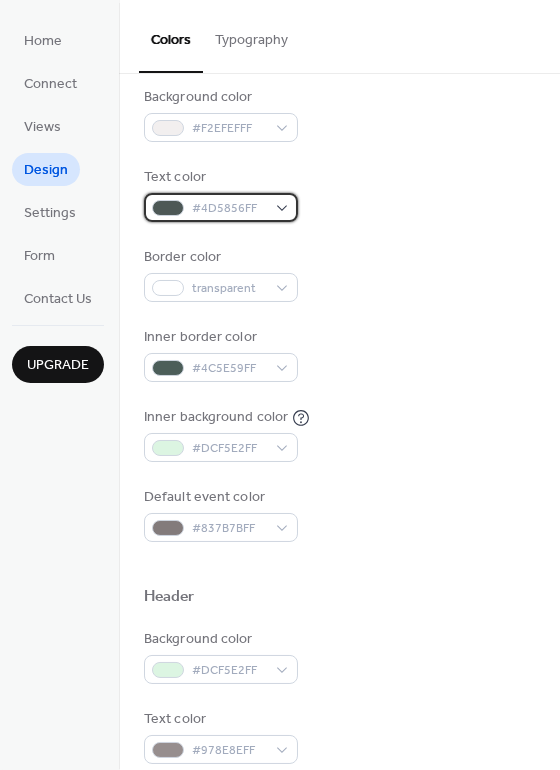 click on "#4D5856FF" at bounding box center [221, 207] 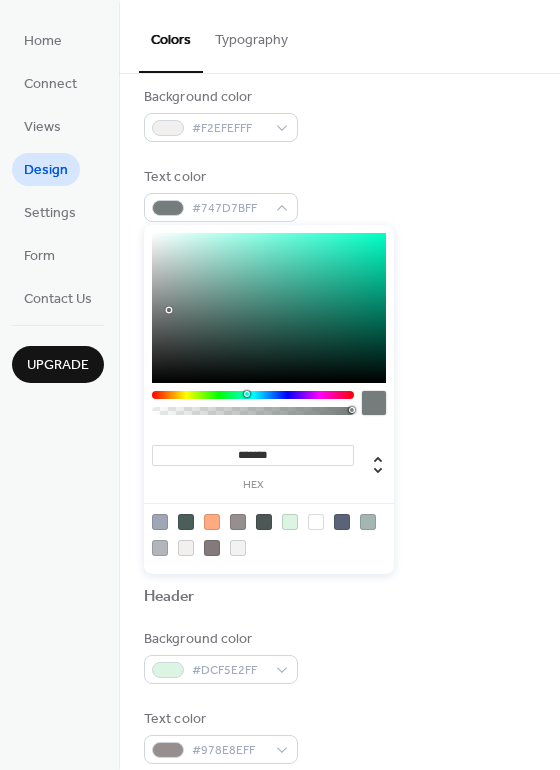 click at bounding box center (269, 308) 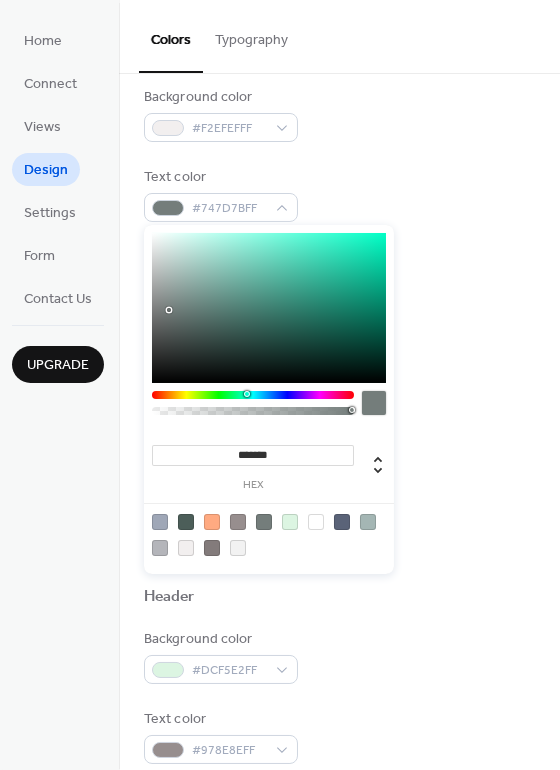 type on "*******" 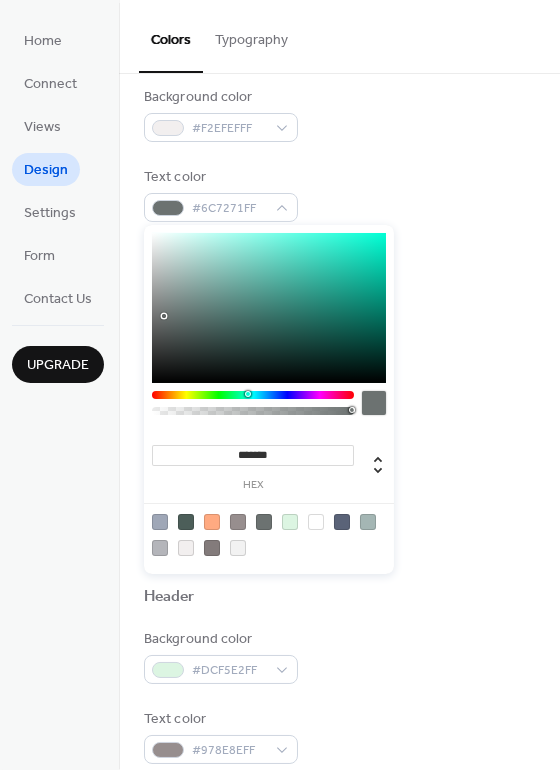 click on "Inner border color #4C5E59FF" at bounding box center (339, 354) 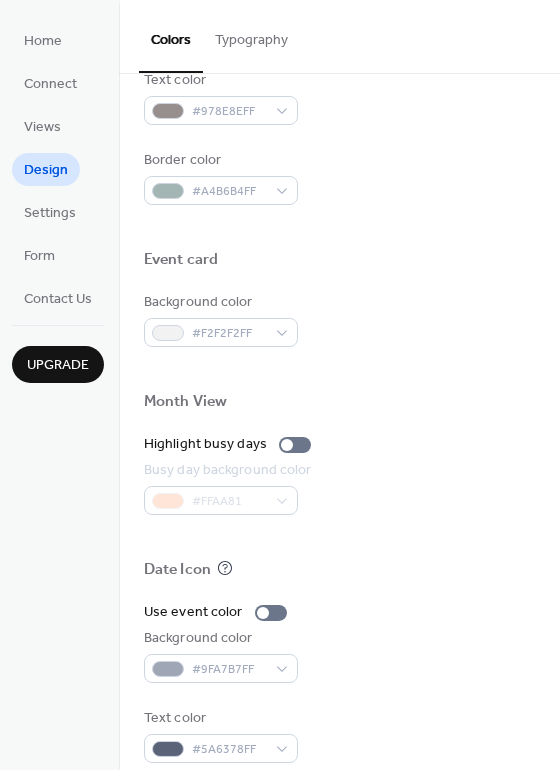 scroll, scrollTop: 855, scrollLeft: 0, axis: vertical 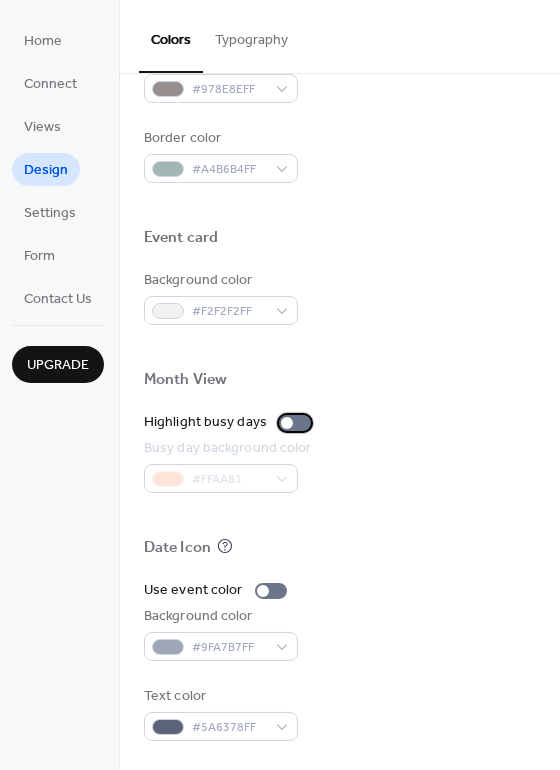 click at bounding box center (287, 423) 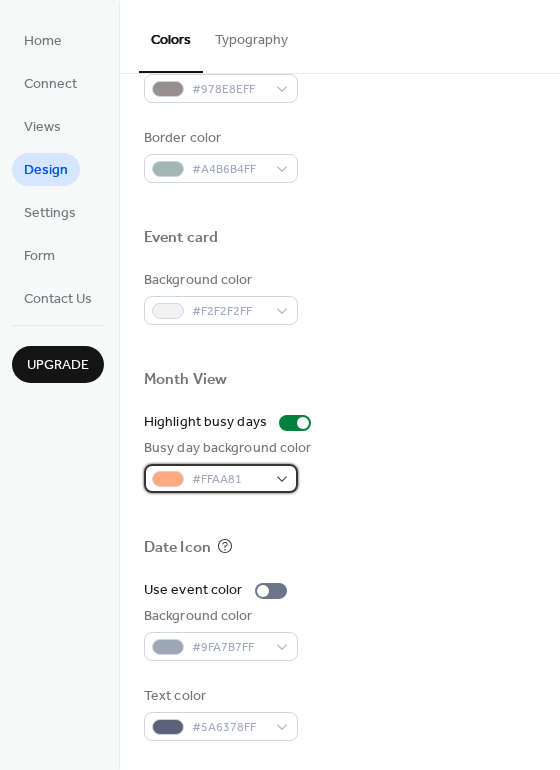click on "#FFAA81" at bounding box center [221, 478] 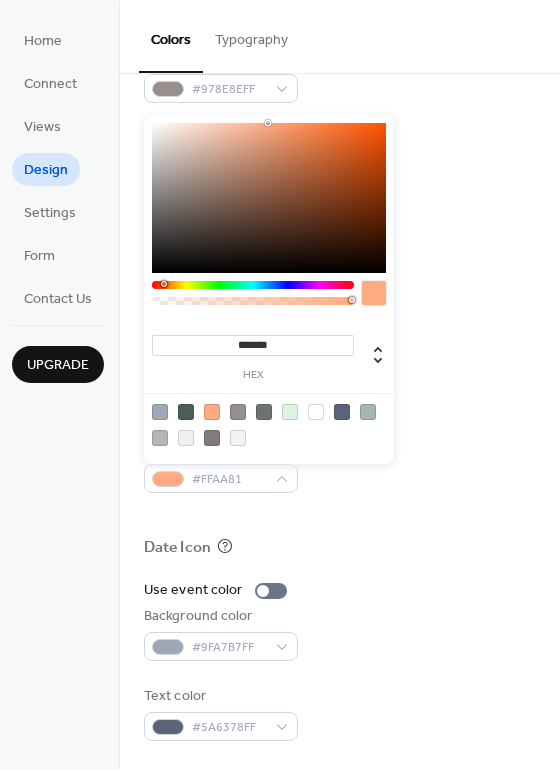 click at bounding box center (290, 412) 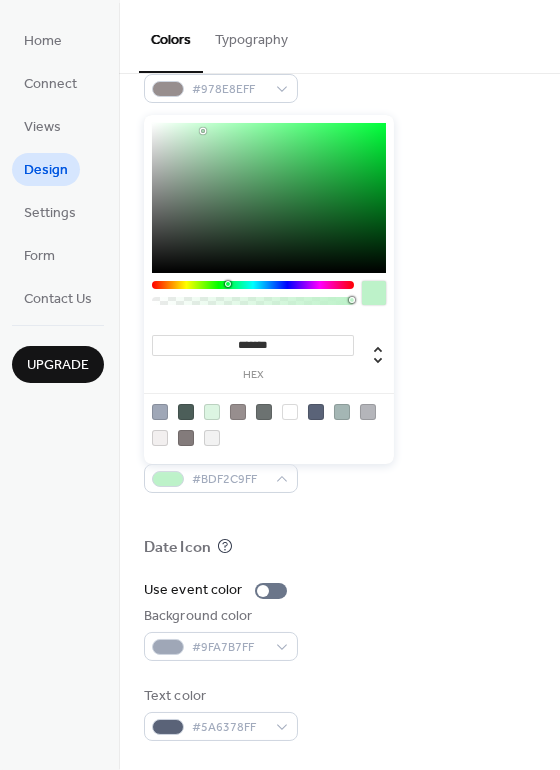 type on "*******" 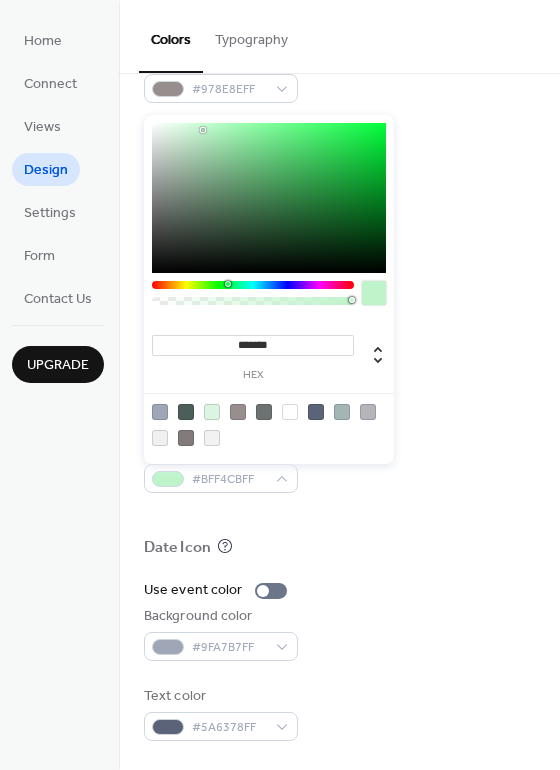 drag, startPoint x: 174, startPoint y: 126, endPoint x: 203, endPoint y: 130, distance: 29.274563 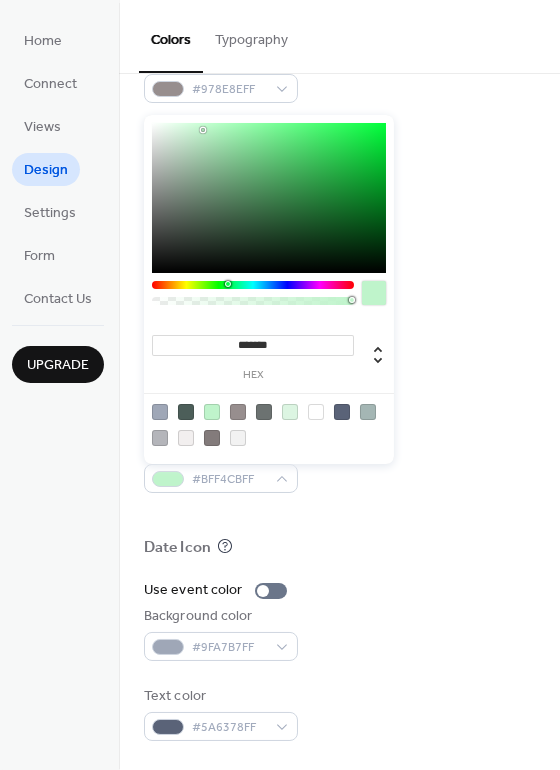 click on "Event card" at bounding box center (339, 241) 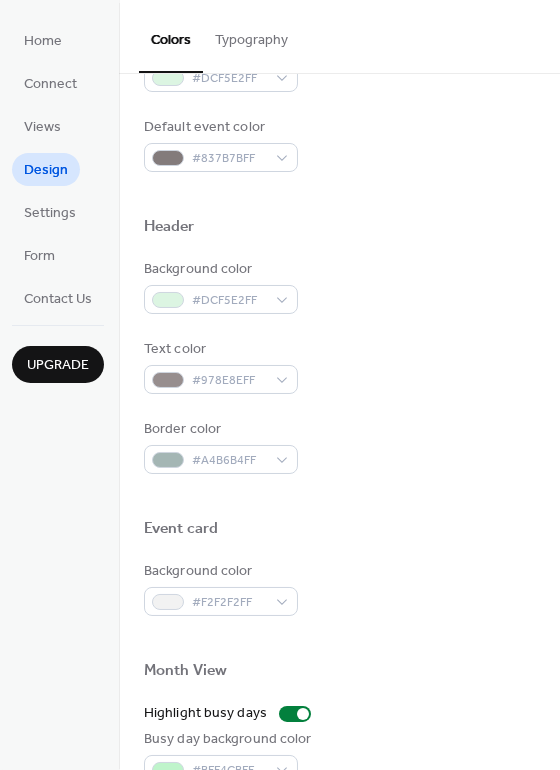 scroll, scrollTop: 466, scrollLeft: 0, axis: vertical 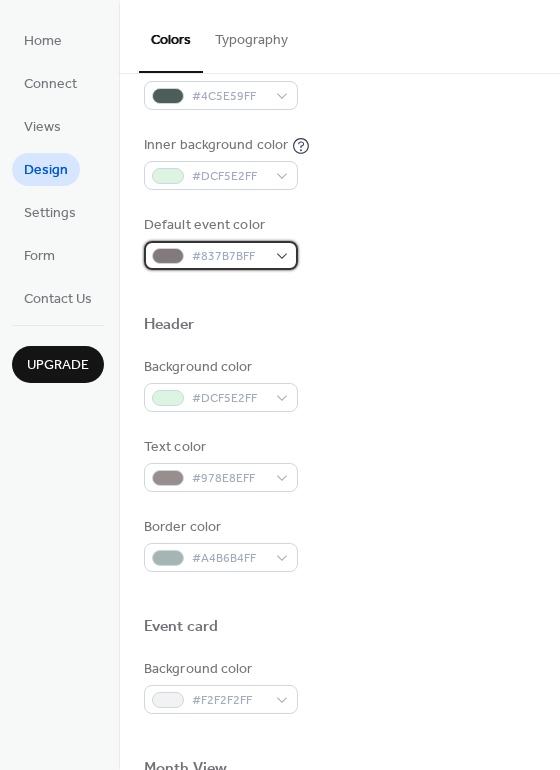 click on "#837B7BFF" at bounding box center [221, 255] 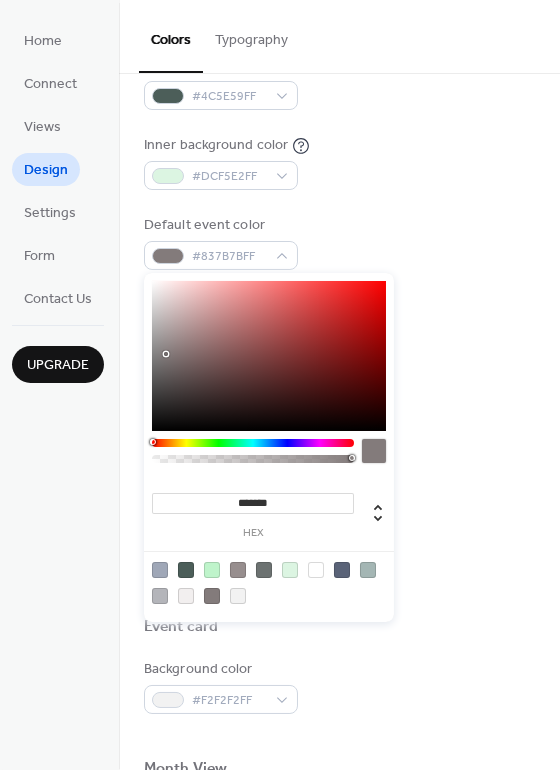 click at bounding box center [253, 443] 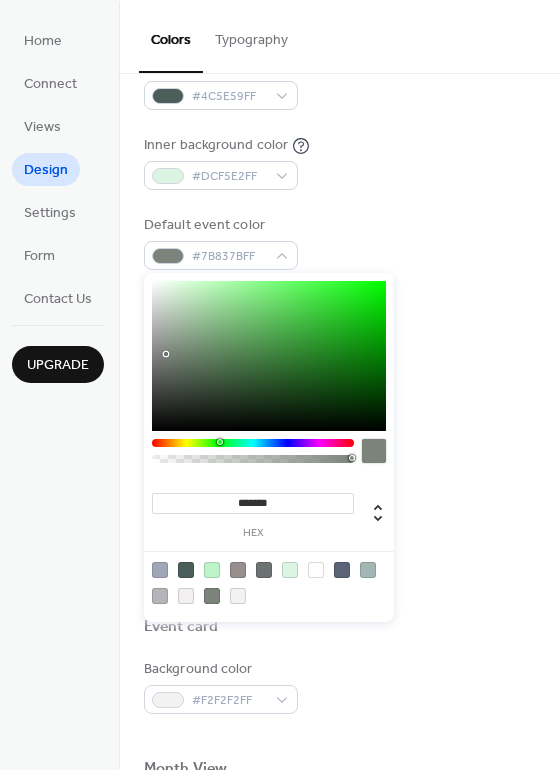 click at bounding box center [269, 356] 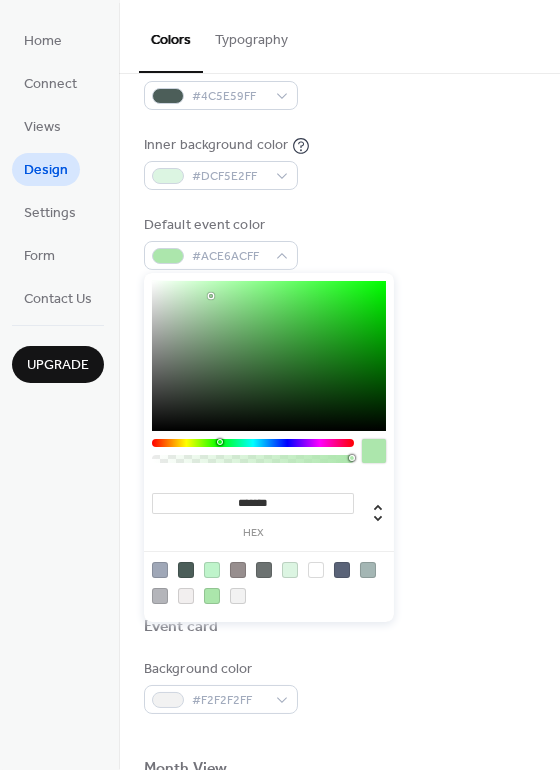 drag, startPoint x: 219, startPoint y: 292, endPoint x: 206, endPoint y: 367, distance: 76.11833 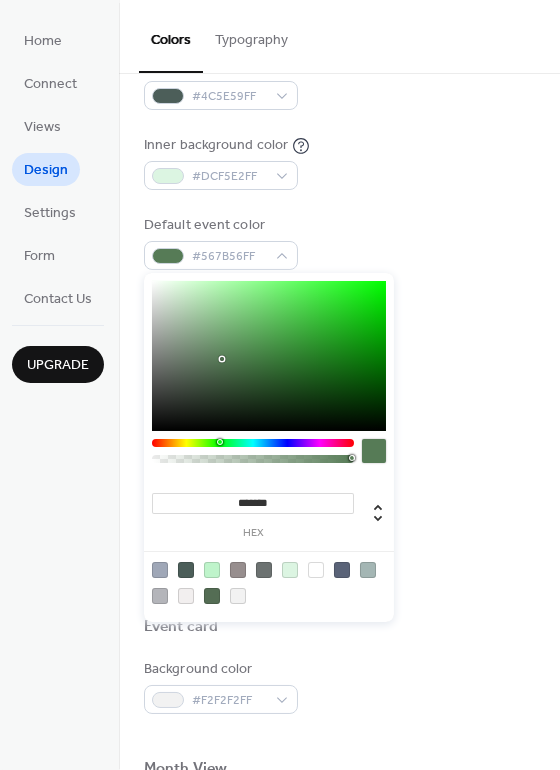 click at bounding box center (269, 356) 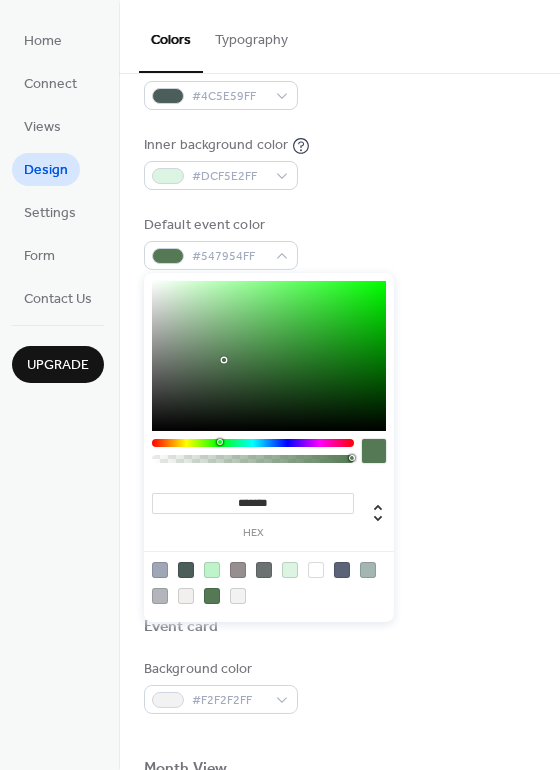 type on "*******" 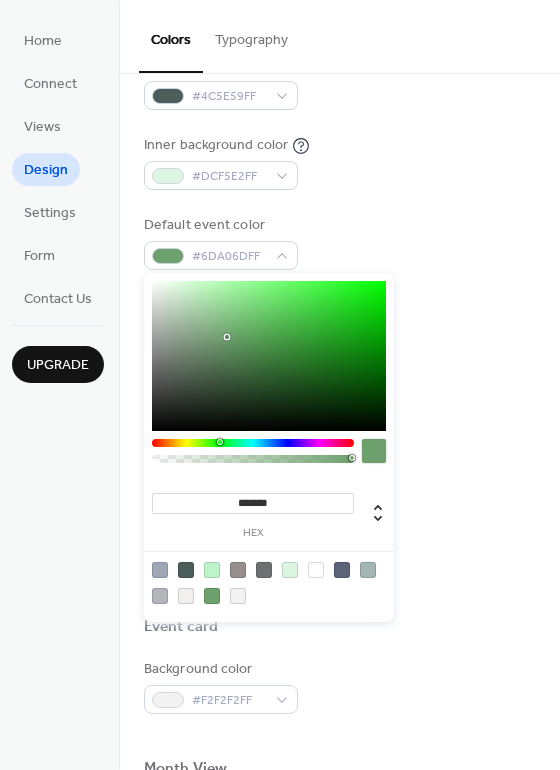 click on "Header" at bounding box center (339, 328) 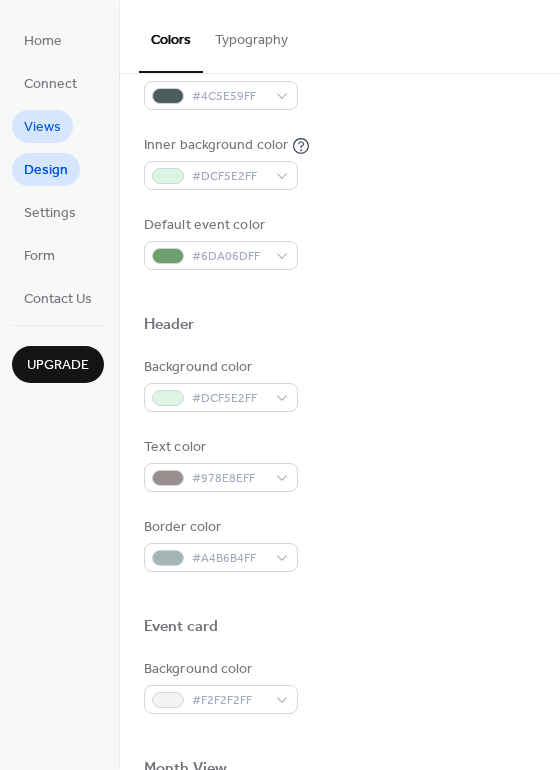 click on "Views" at bounding box center (42, 128) 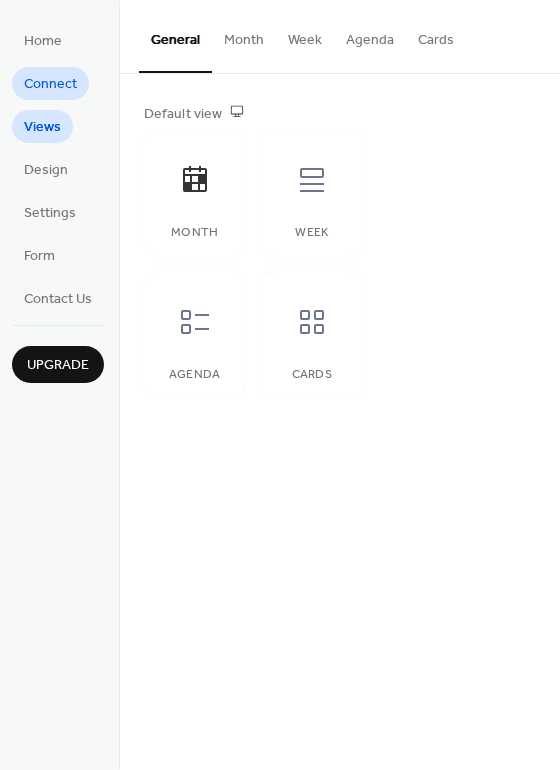 click on "Connect" at bounding box center (50, 85) 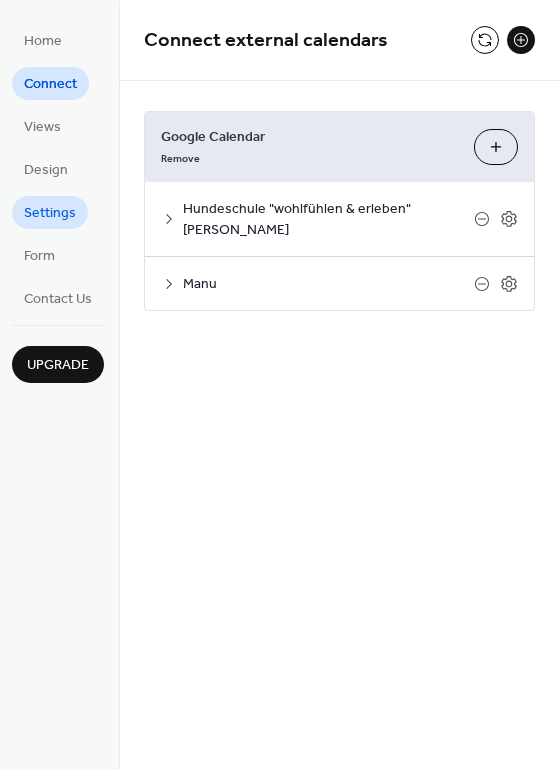 click on "Settings" at bounding box center (50, 214) 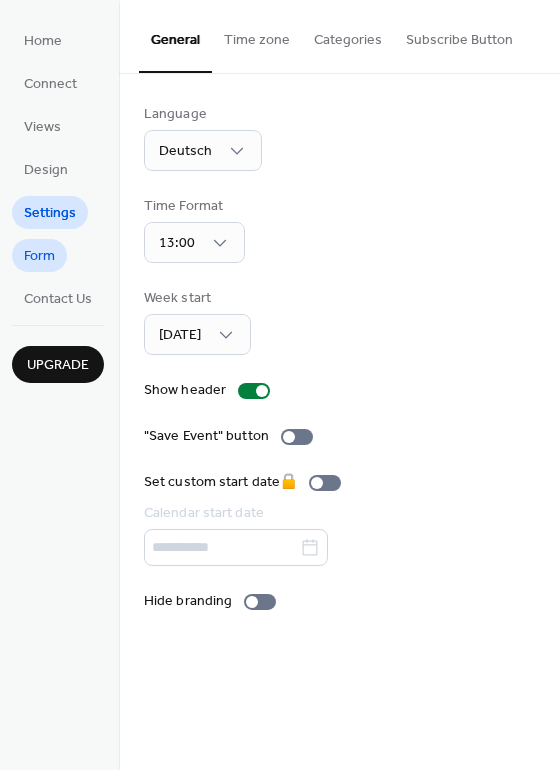 click on "Form" at bounding box center (39, 257) 